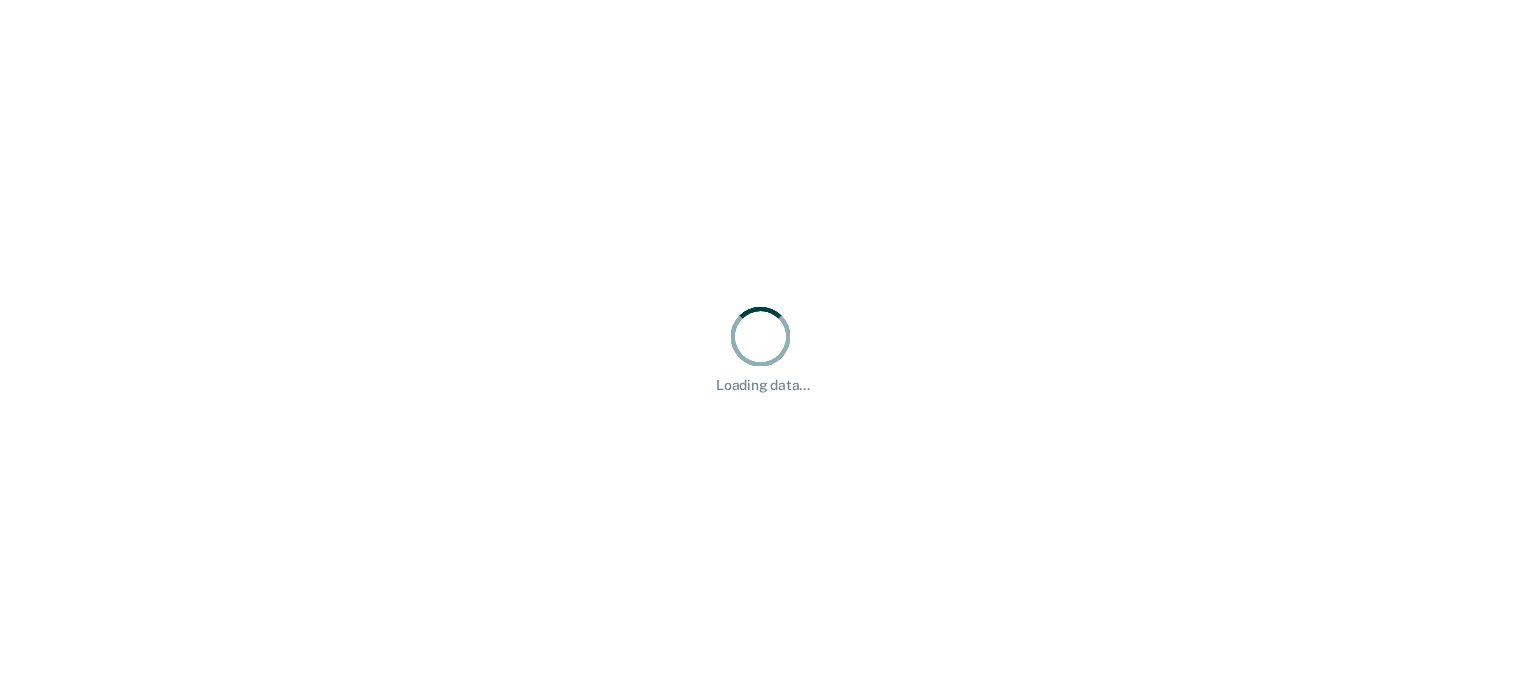 scroll, scrollTop: 0, scrollLeft: 0, axis: both 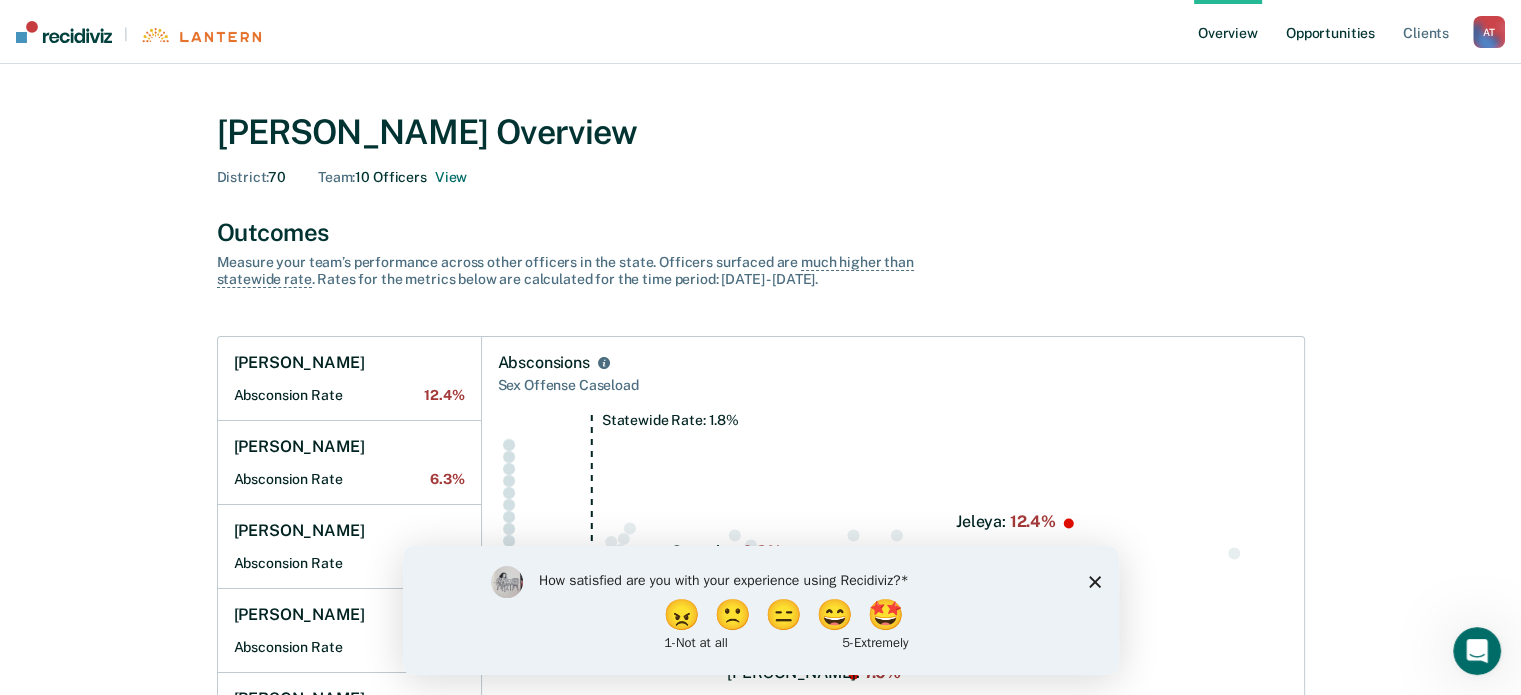 click on "Opportunities" at bounding box center [1330, 32] 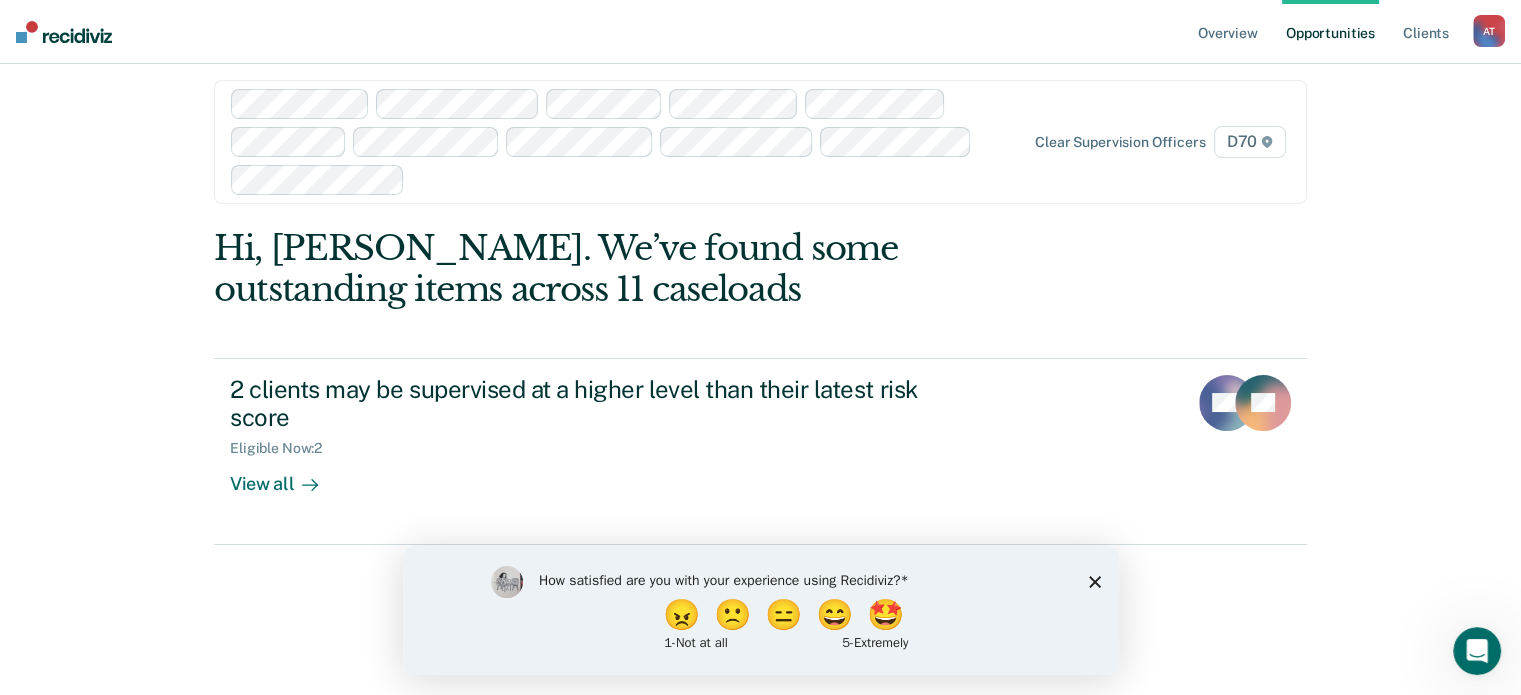 scroll, scrollTop: 20, scrollLeft: 0, axis: vertical 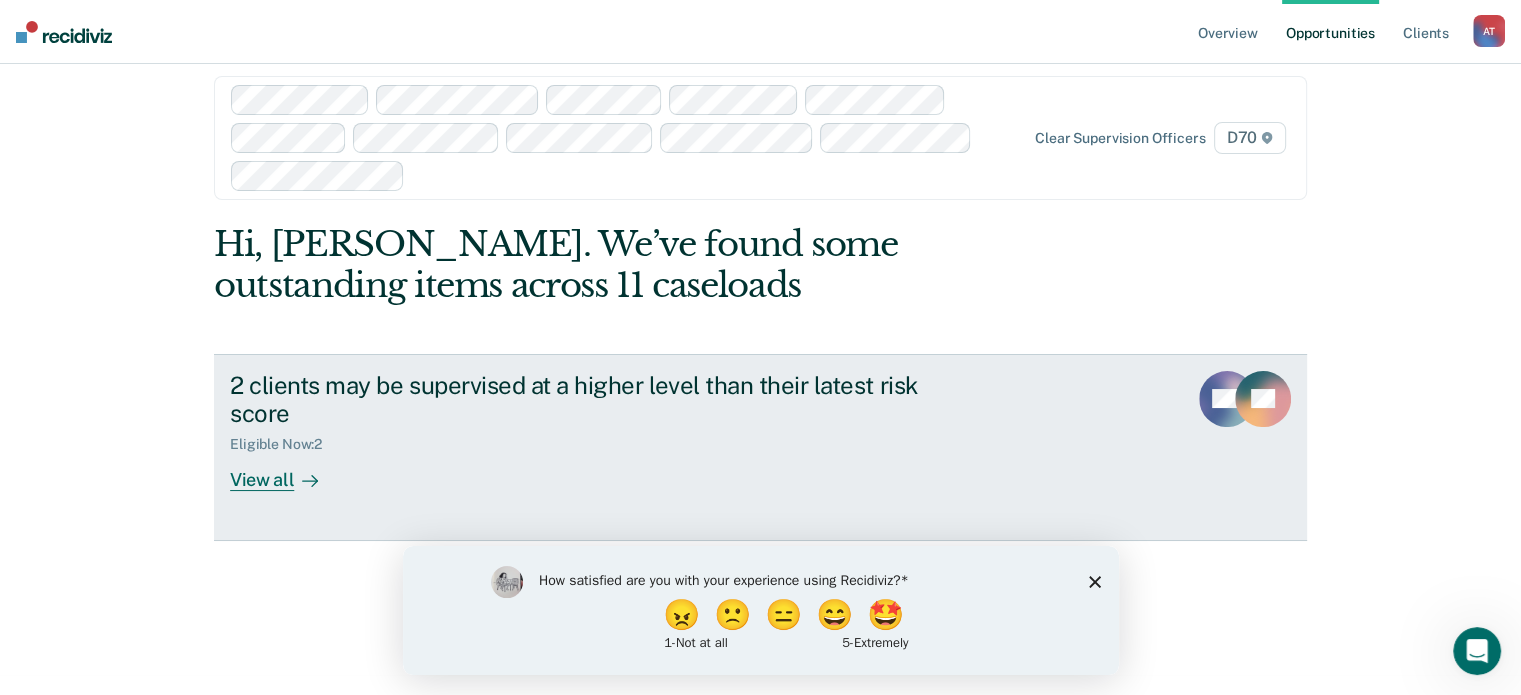 click on "View all" at bounding box center [286, 472] 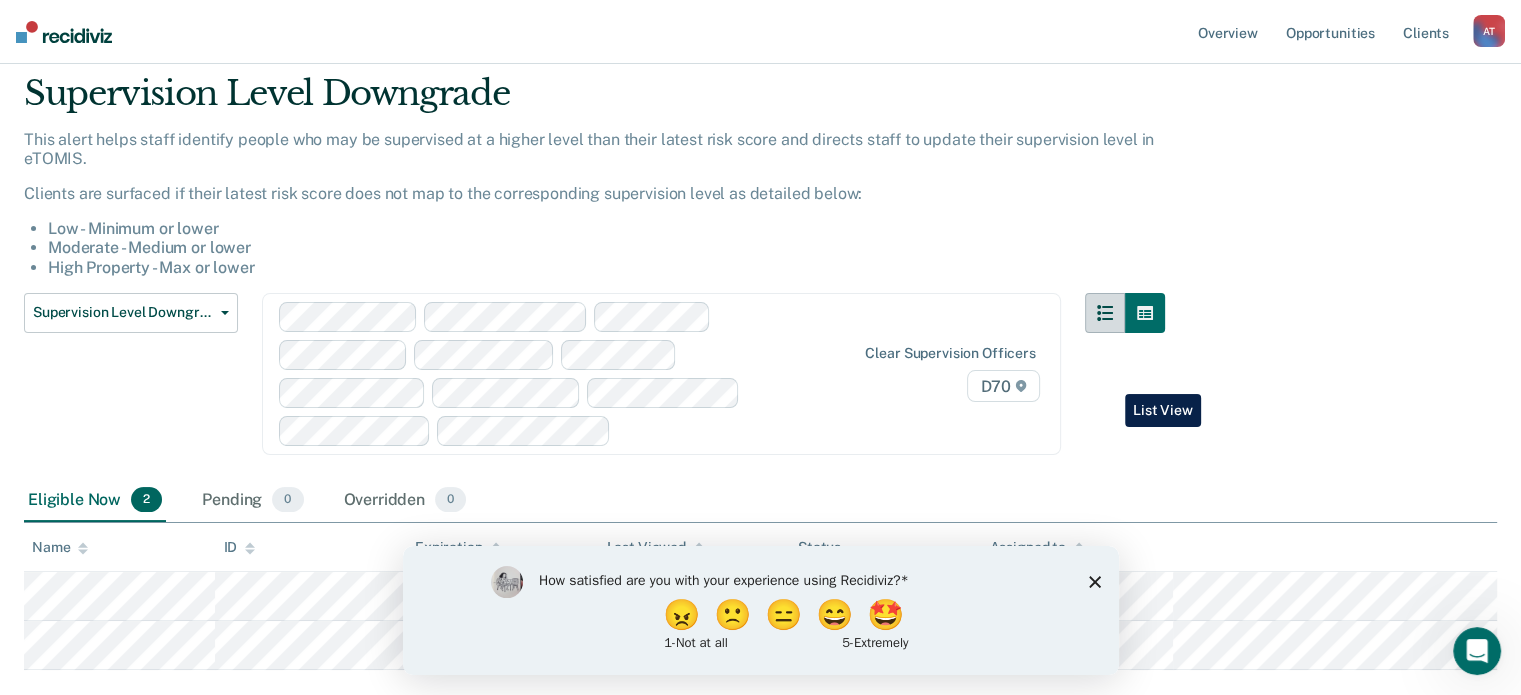 scroll, scrollTop: 182, scrollLeft: 0, axis: vertical 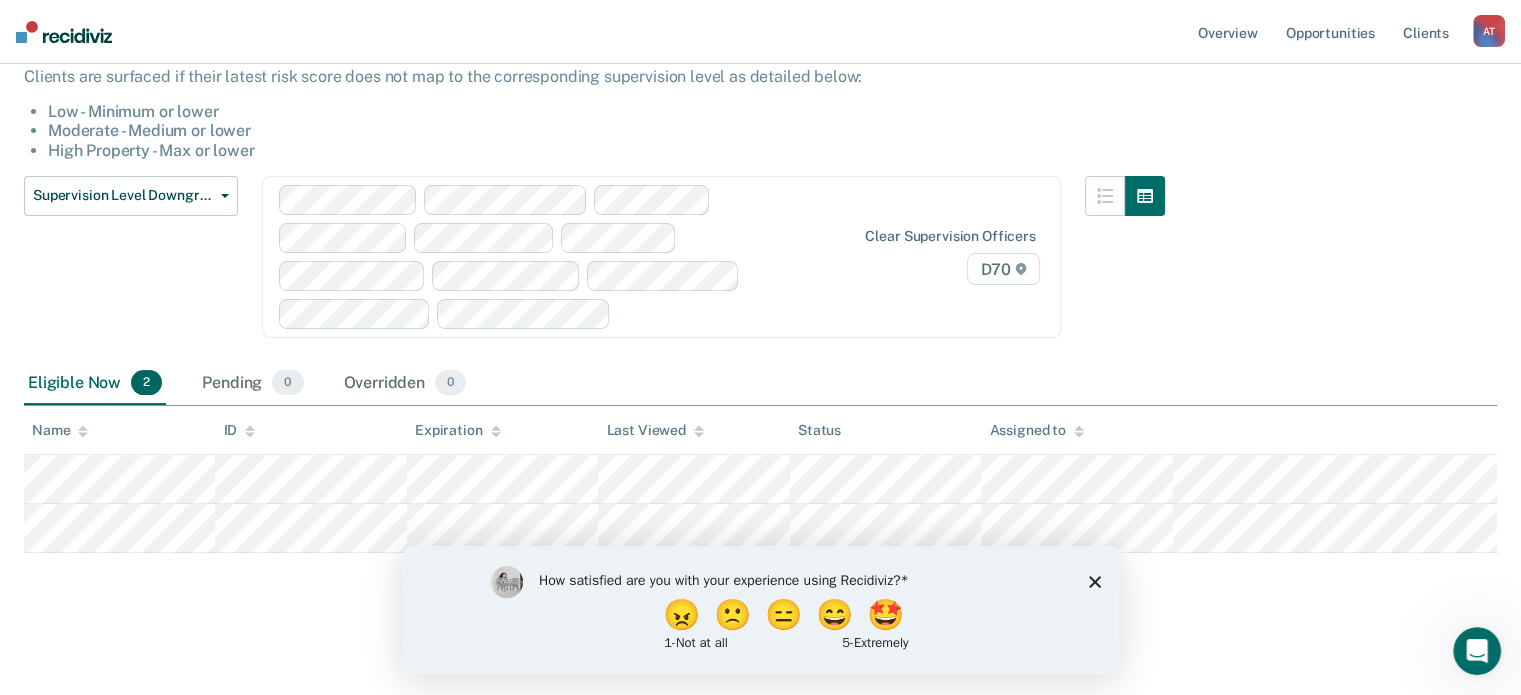 click 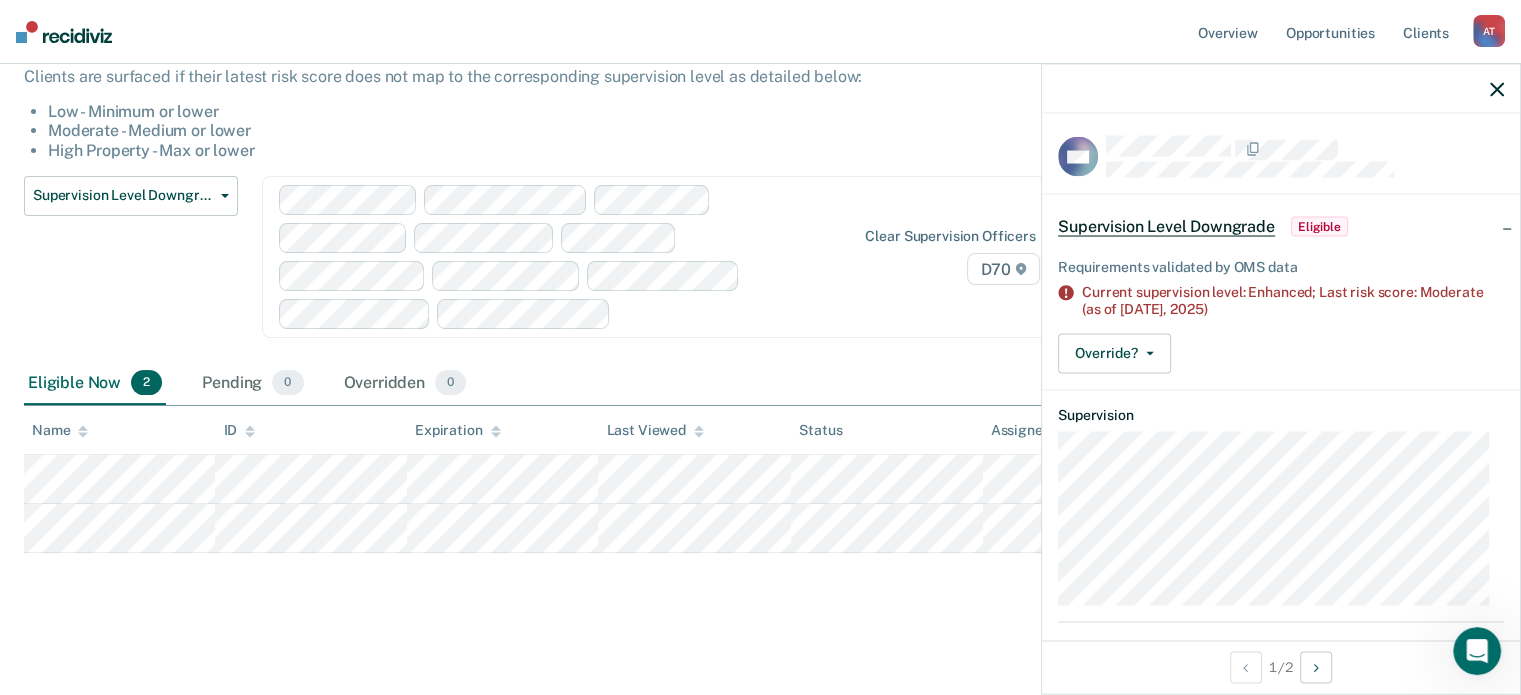 scroll, scrollTop: 0, scrollLeft: 0, axis: both 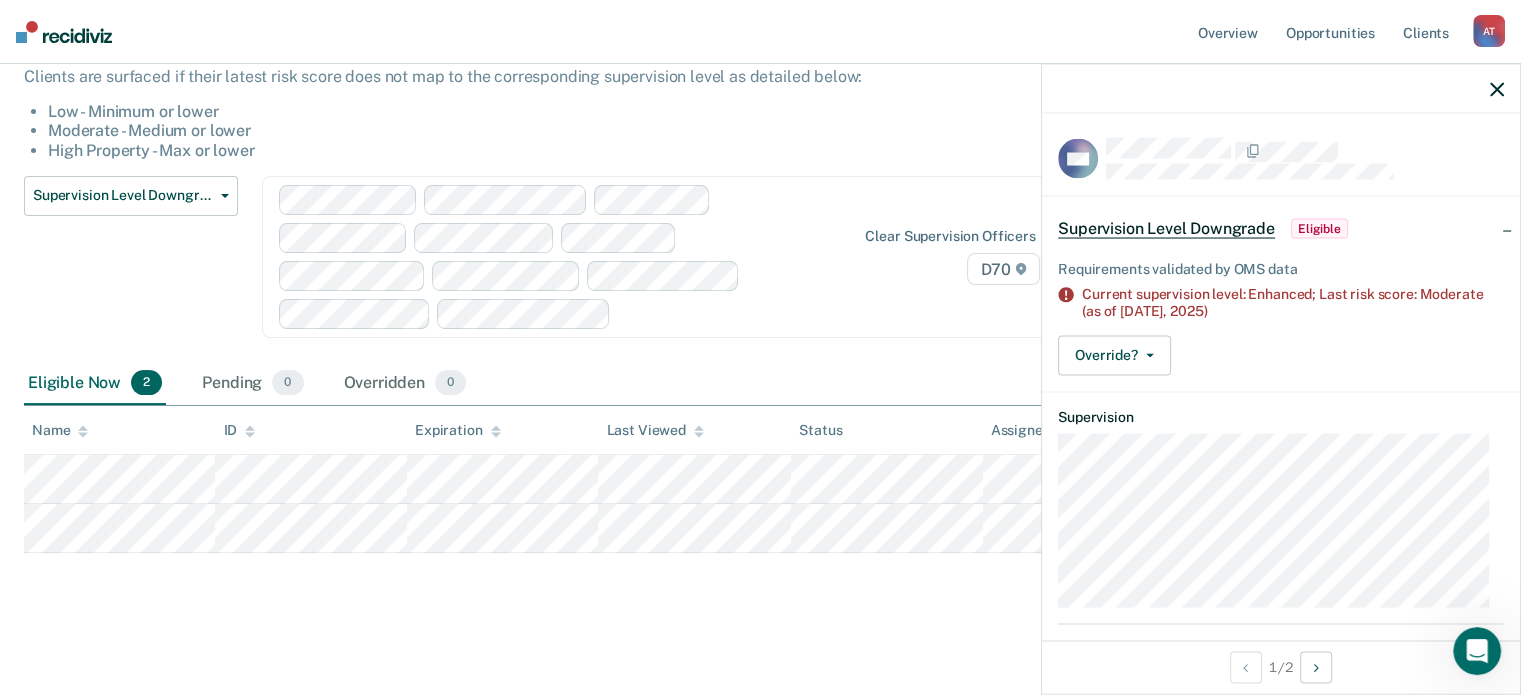click 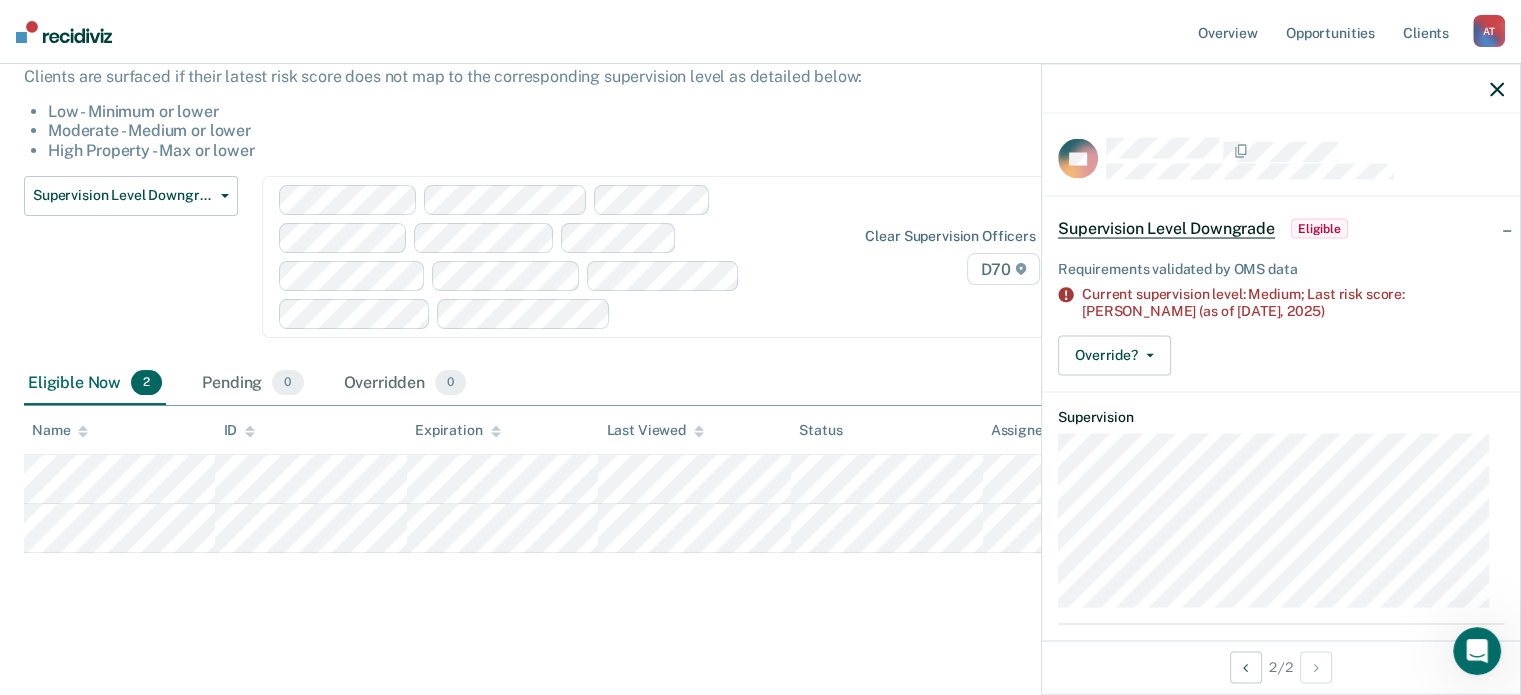 drag, startPoint x: 876, startPoint y: 184, endPoint x: 882, endPoint y: 173, distance: 12.529964 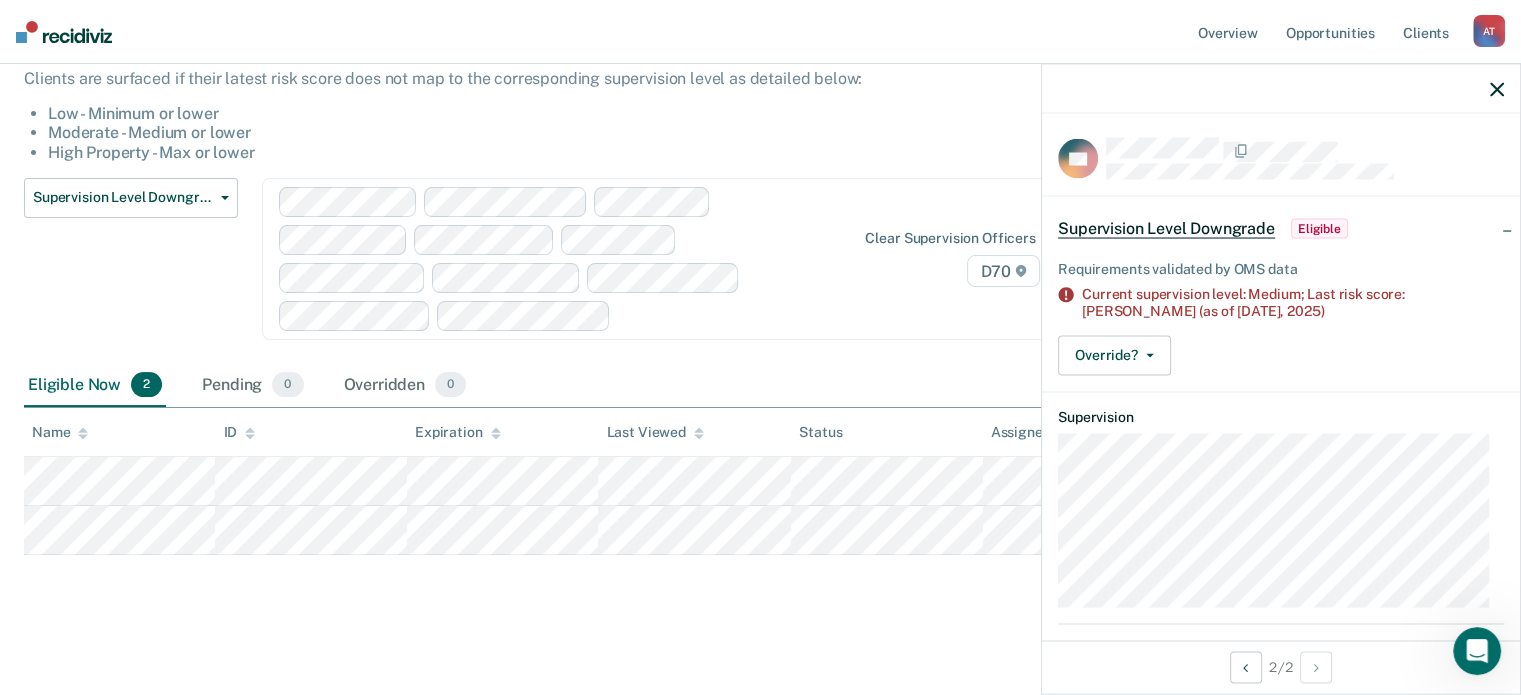 scroll, scrollTop: 182, scrollLeft: 0, axis: vertical 